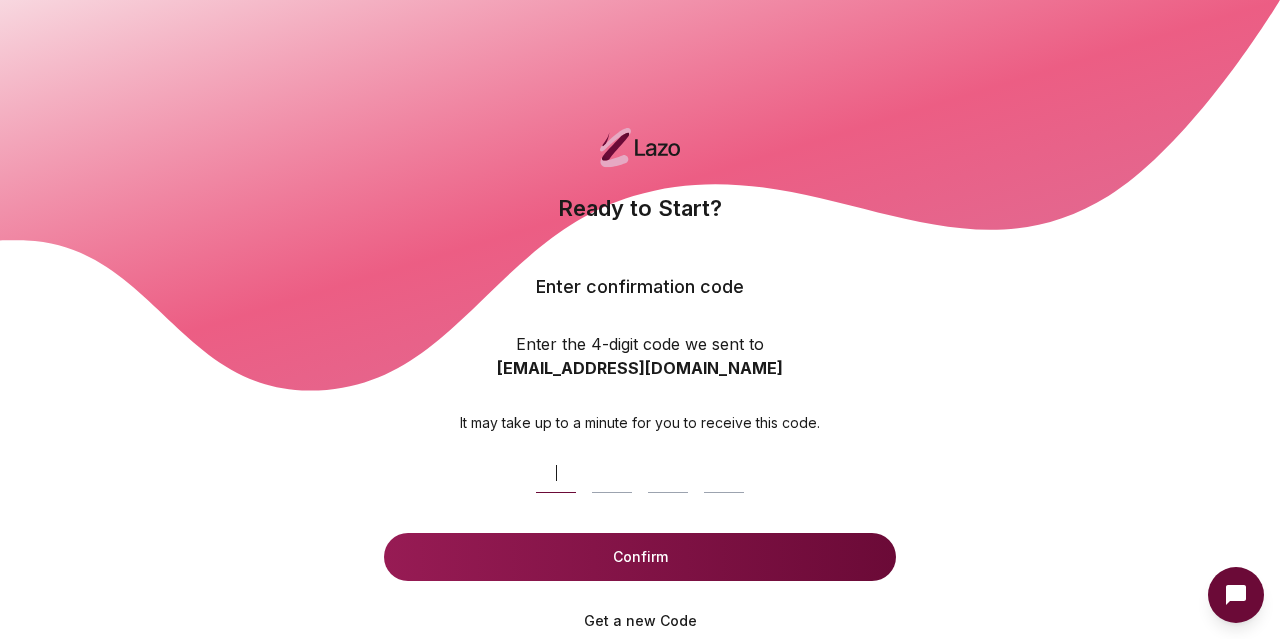 scroll, scrollTop: 150, scrollLeft: 0, axis: vertical 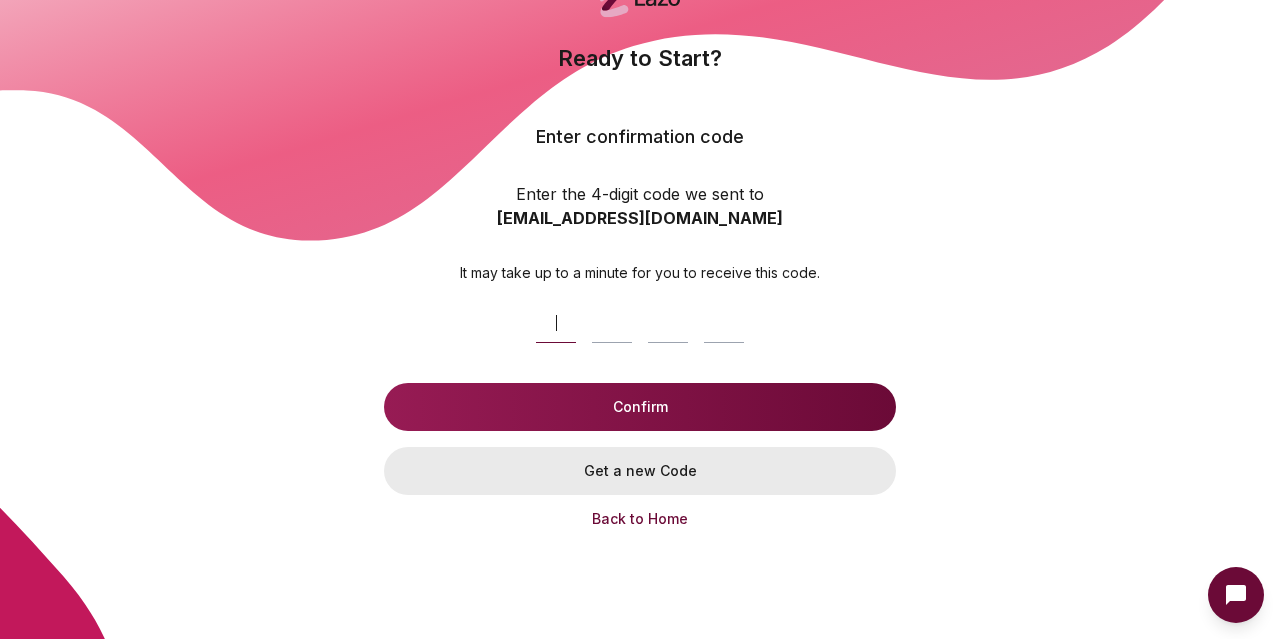 click on "Get a new Code" at bounding box center (640, 471) 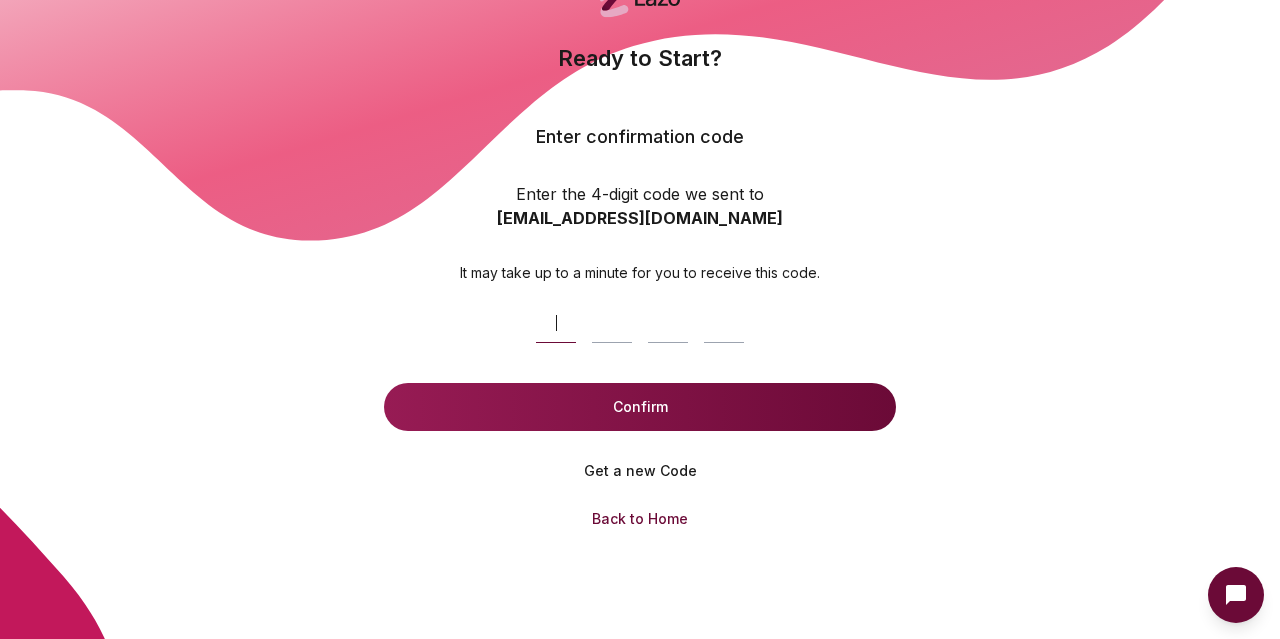 click at bounding box center [660, 319] 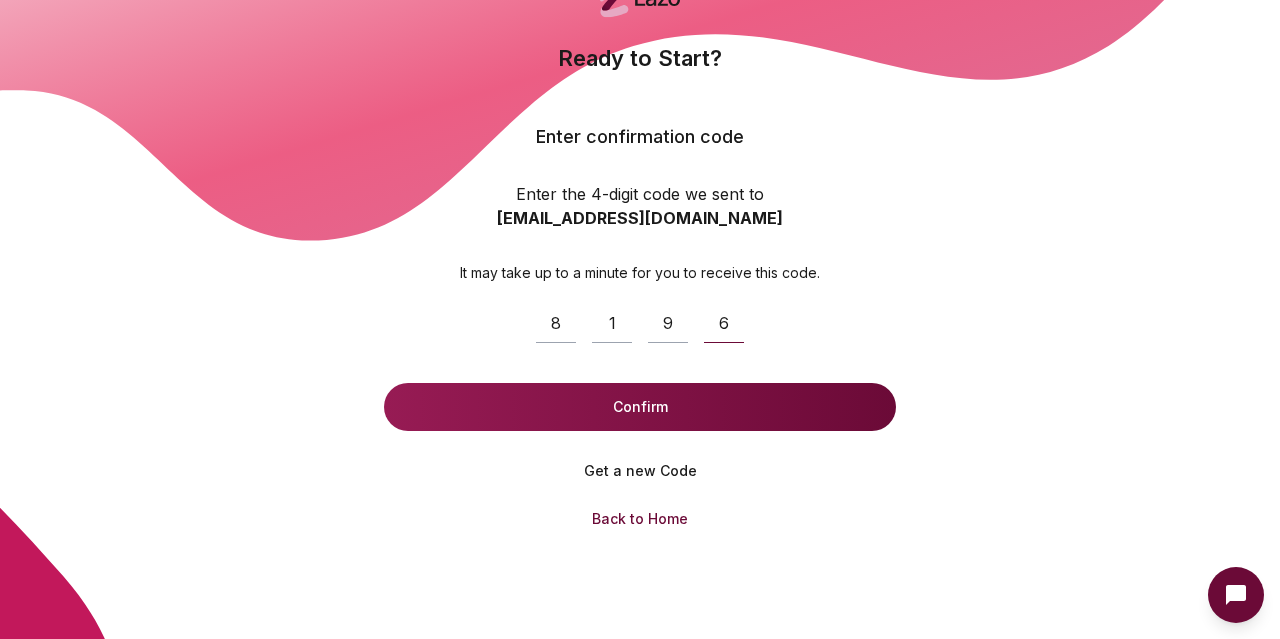 type on "****" 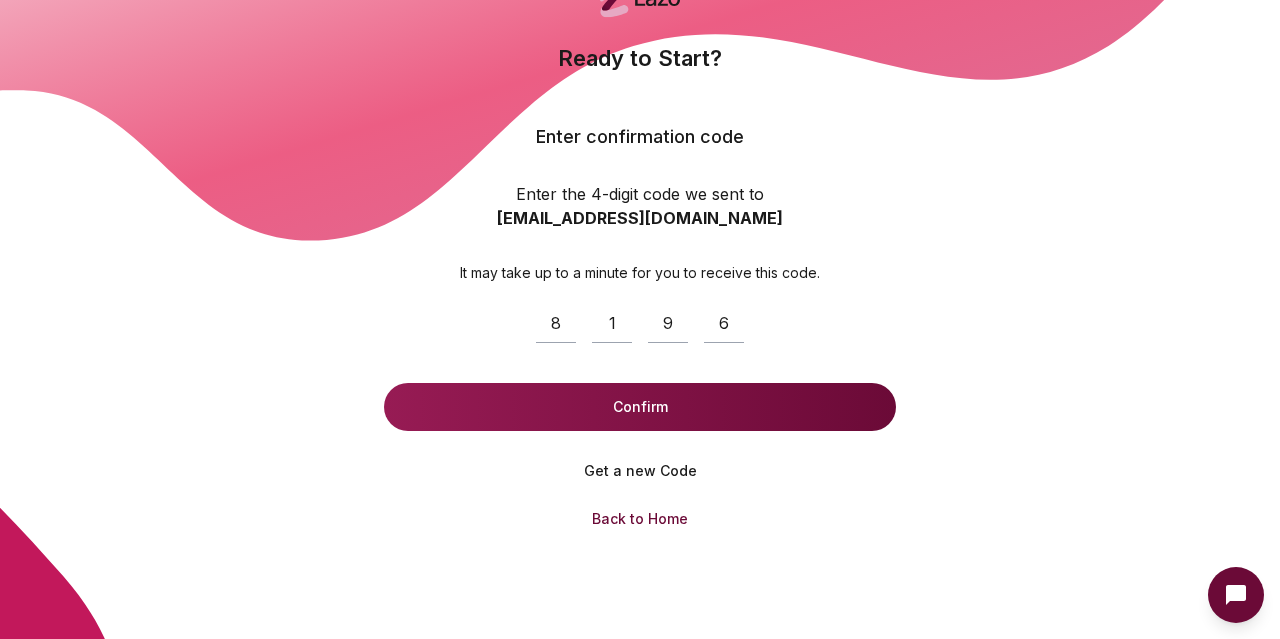 click on "Confirm" at bounding box center [640, 407] 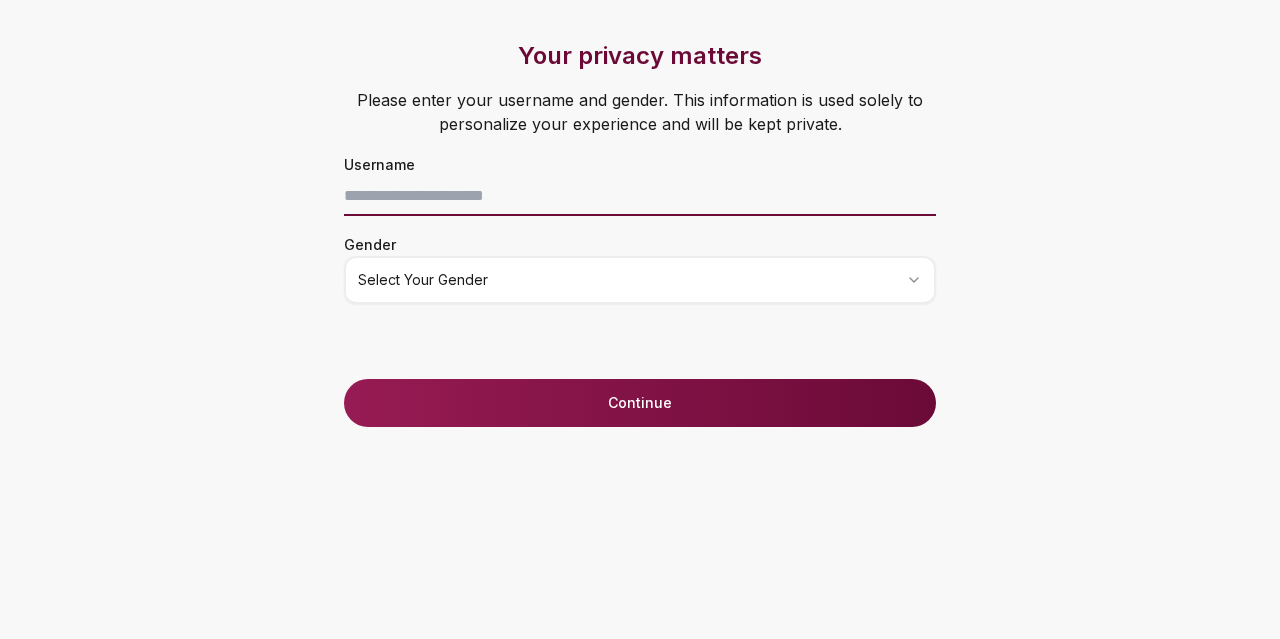 scroll, scrollTop: 0, scrollLeft: 0, axis: both 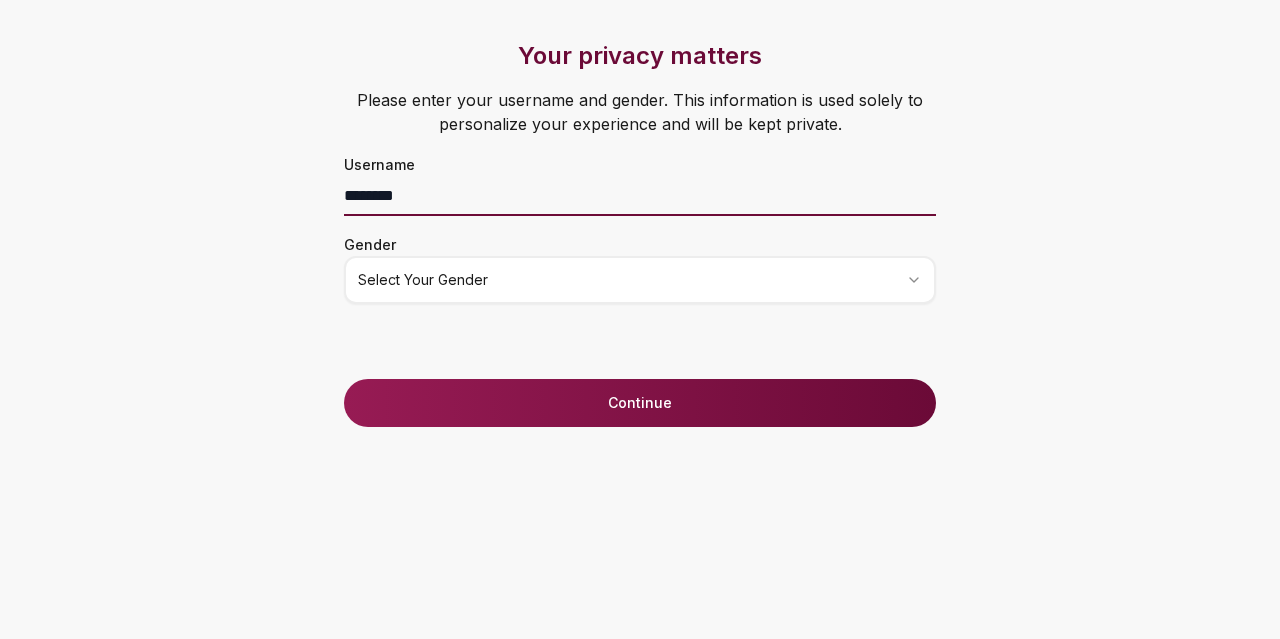 type on "********" 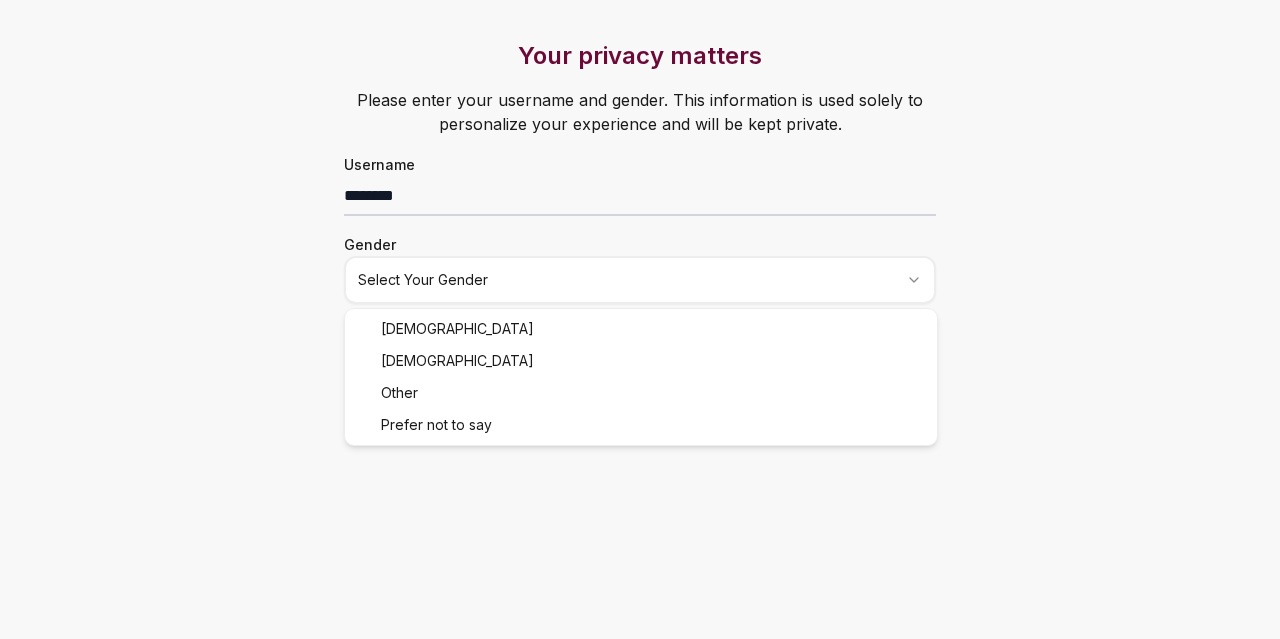 click on "Your privacy matters Please enter your username and gender. This information is used solely to personalize your experience and will be kept private. Username ******** Gender Select your gender Just one last step before we start! Last two questions before accessing Loyalty Tests Your birthdate* (must be 18+) How did you know about Lazo?  Select an option Continue
Male Female Other Prefer not to say" at bounding box center [640, 319] 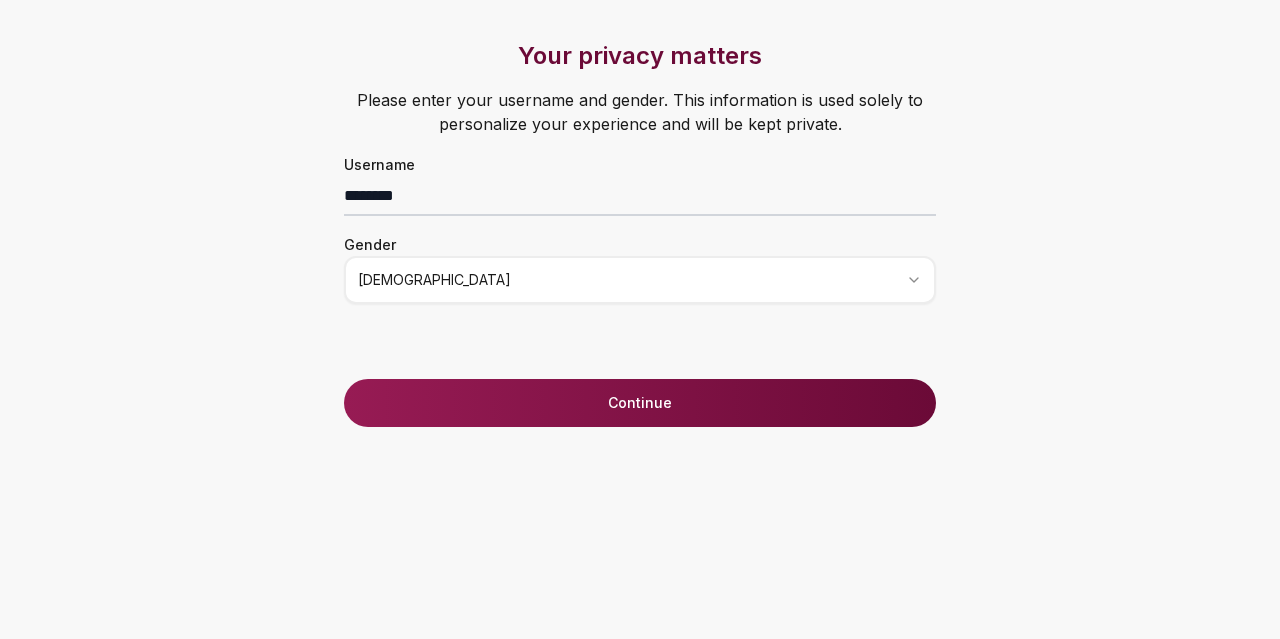 click on "Continue" at bounding box center (640, 403) 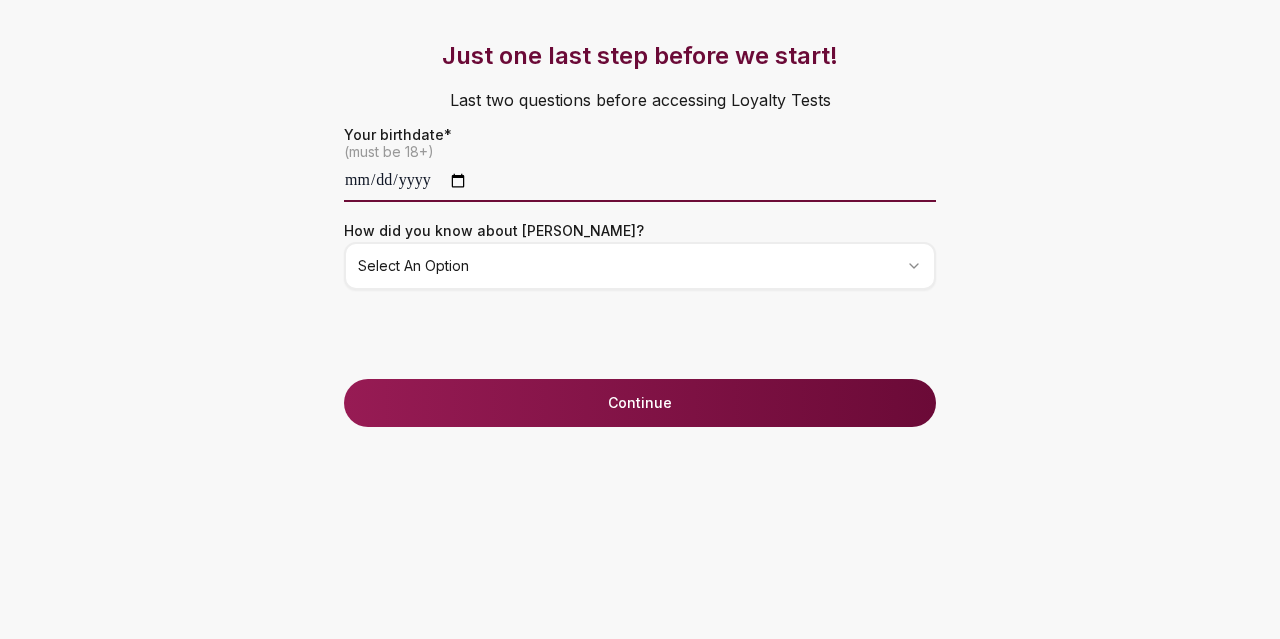 click at bounding box center (640, 182) 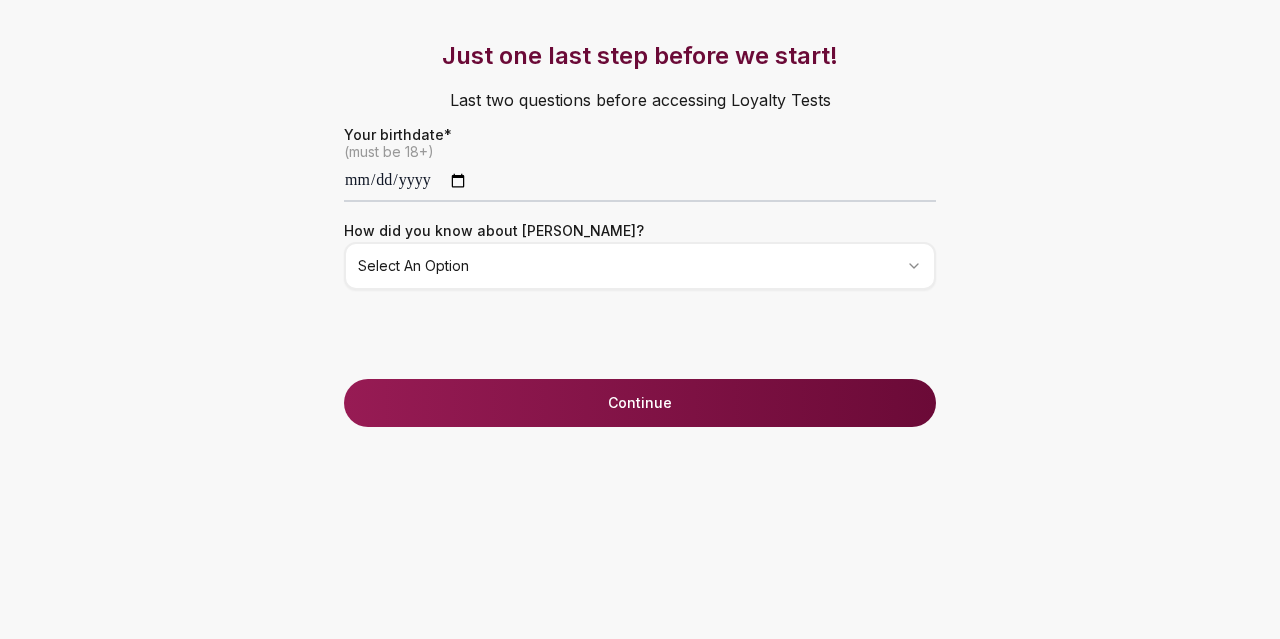 click on "How did you know about Lazo?  Select an option" at bounding box center (640, 254) 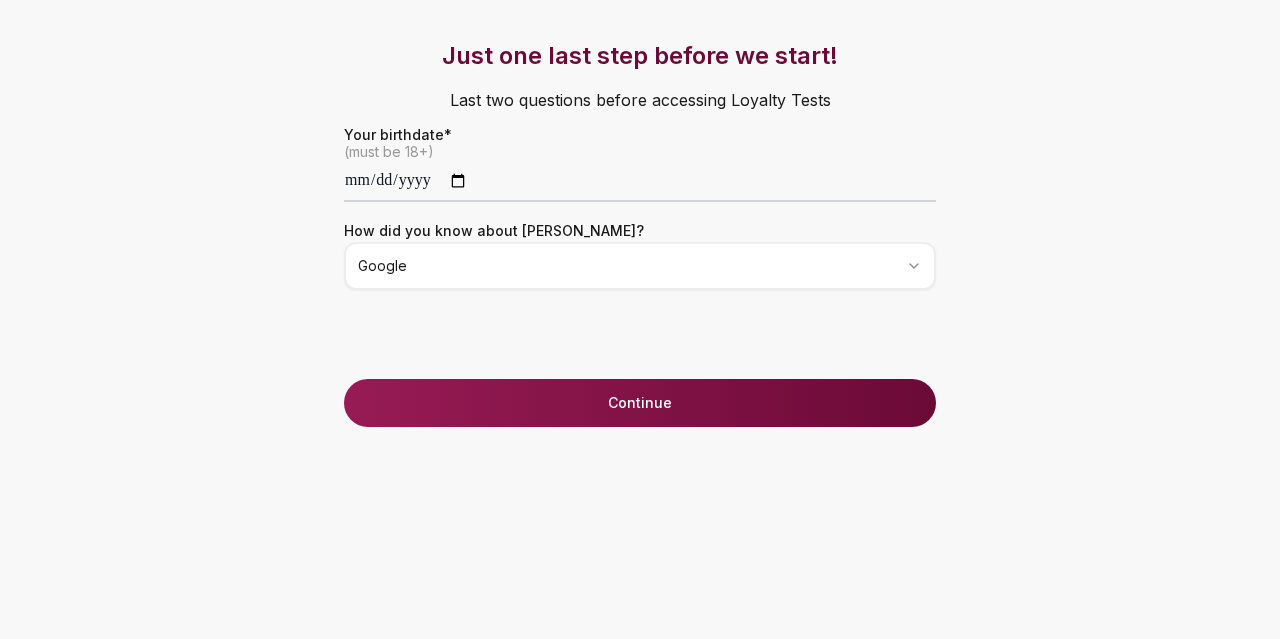 click on "Continue" at bounding box center (640, 403) 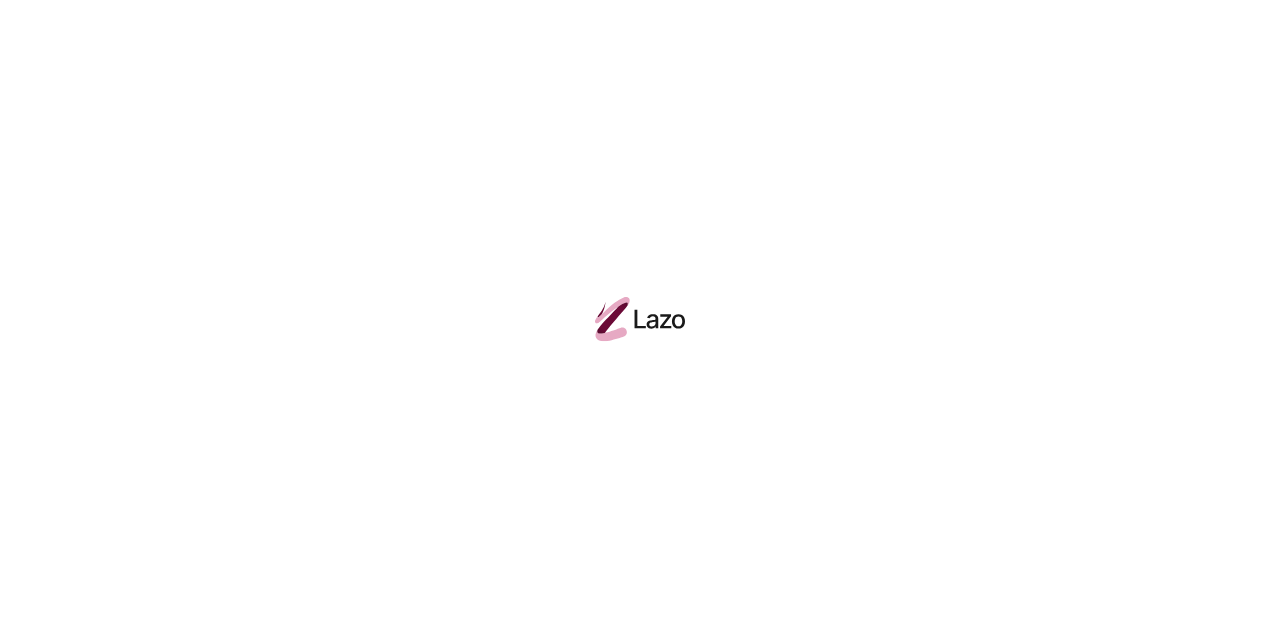 scroll, scrollTop: 0, scrollLeft: 0, axis: both 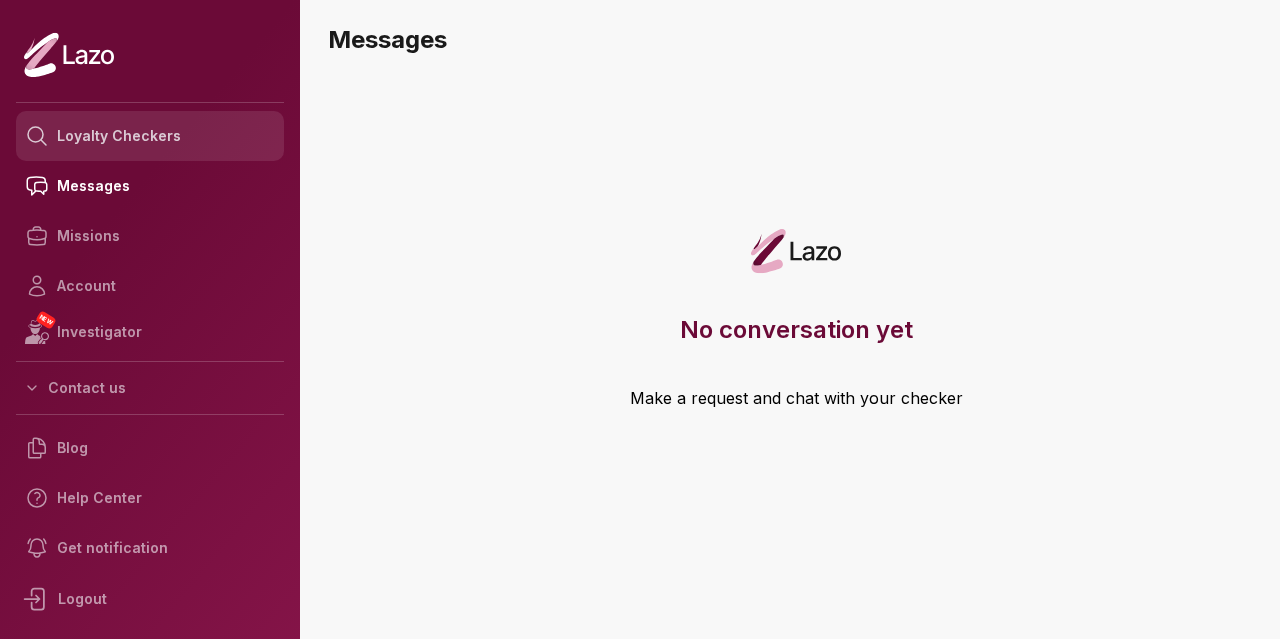 click on "Loyalty Checkers" at bounding box center (150, 136) 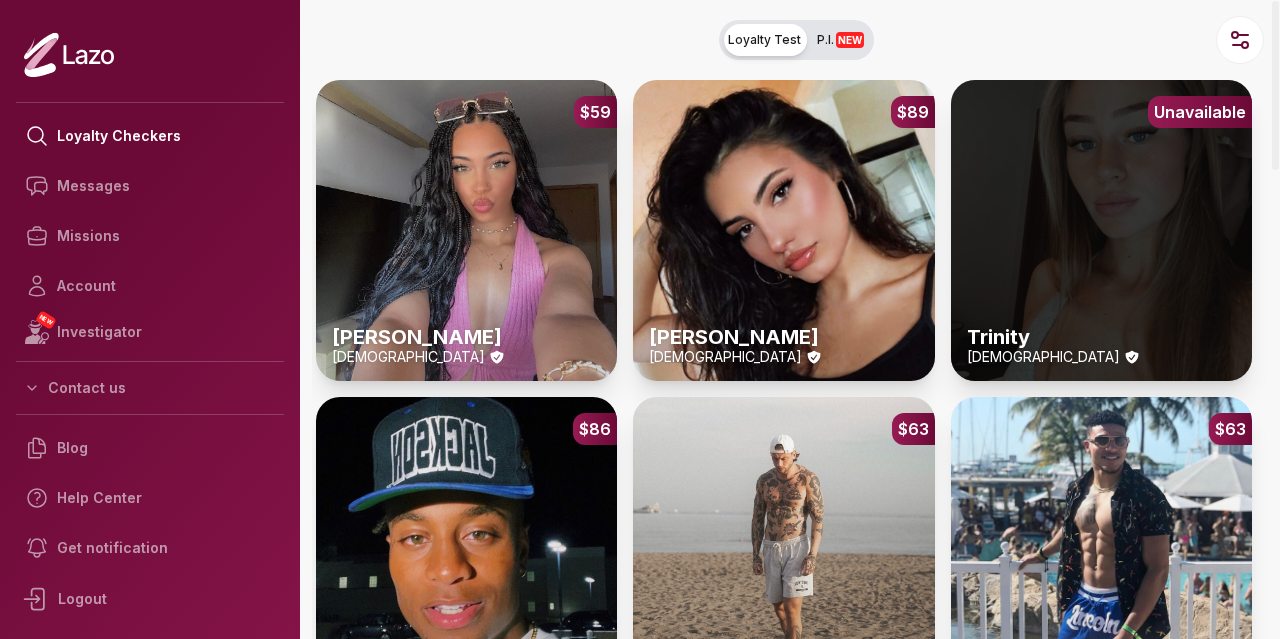 click on "Loyalty Test P.I. NEW" at bounding box center (796, 40) 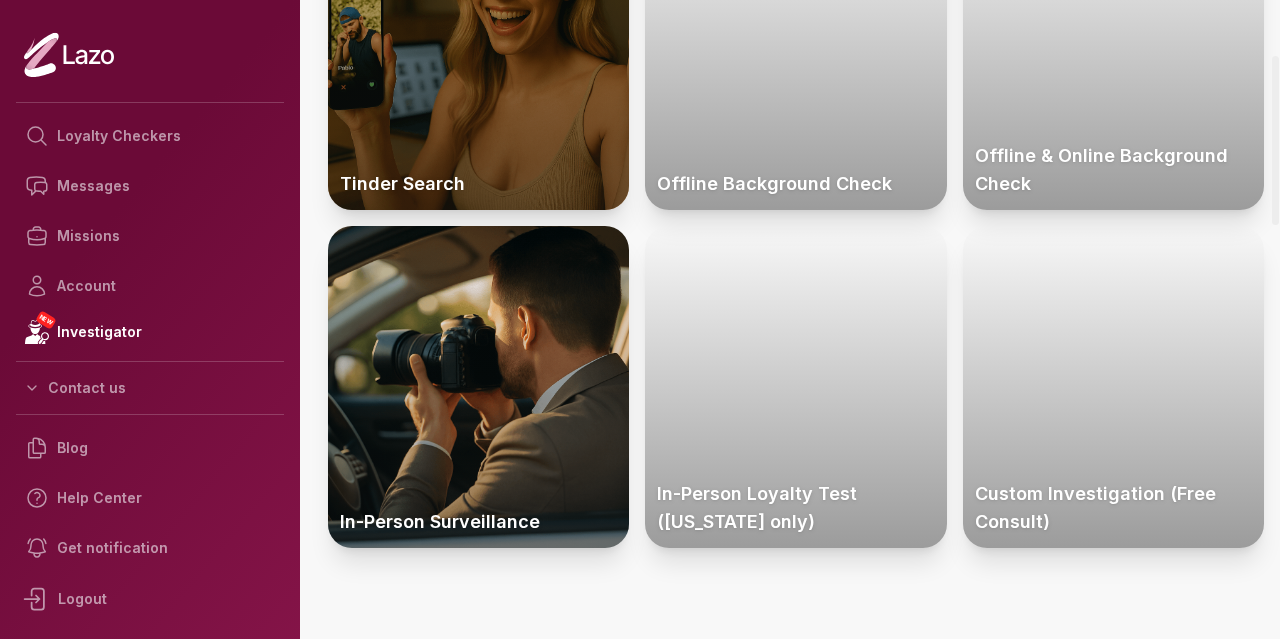 scroll, scrollTop: 206, scrollLeft: 0, axis: vertical 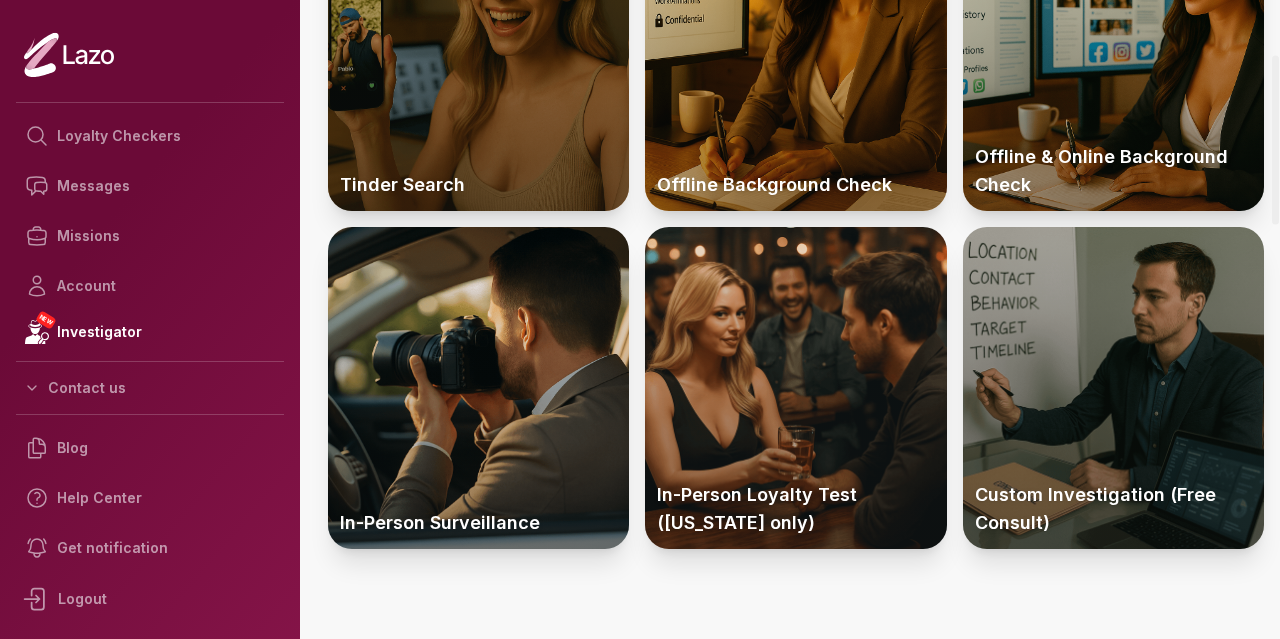 click at bounding box center [478, 50] 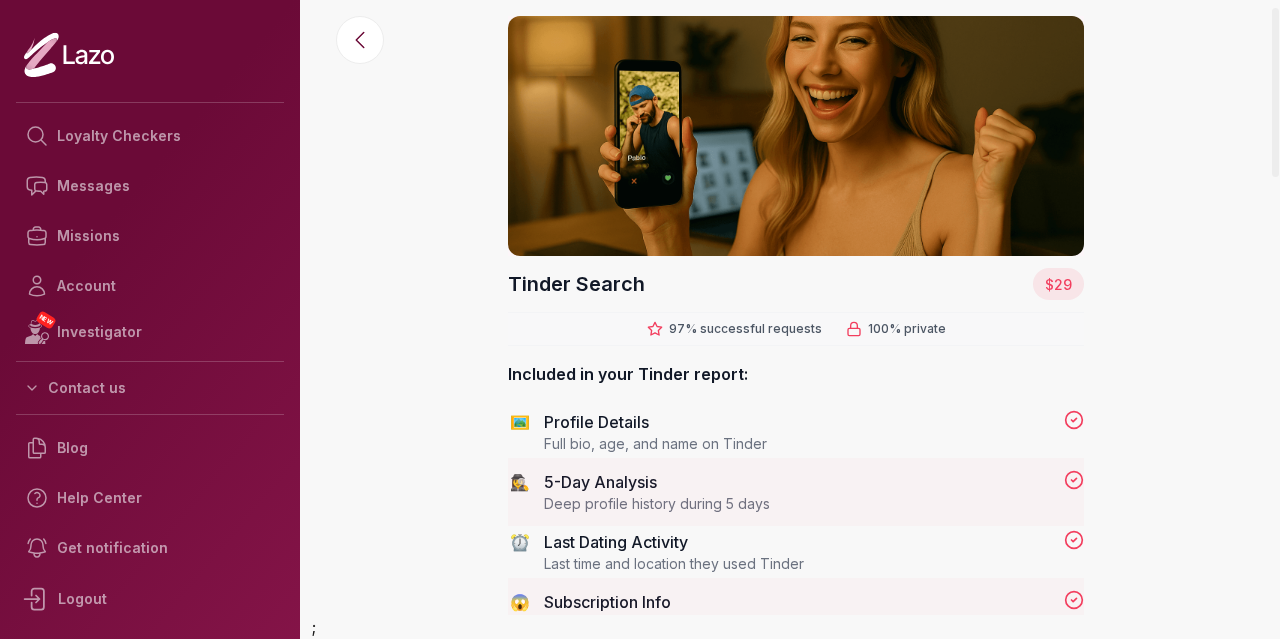 scroll, scrollTop: 24, scrollLeft: 0, axis: vertical 